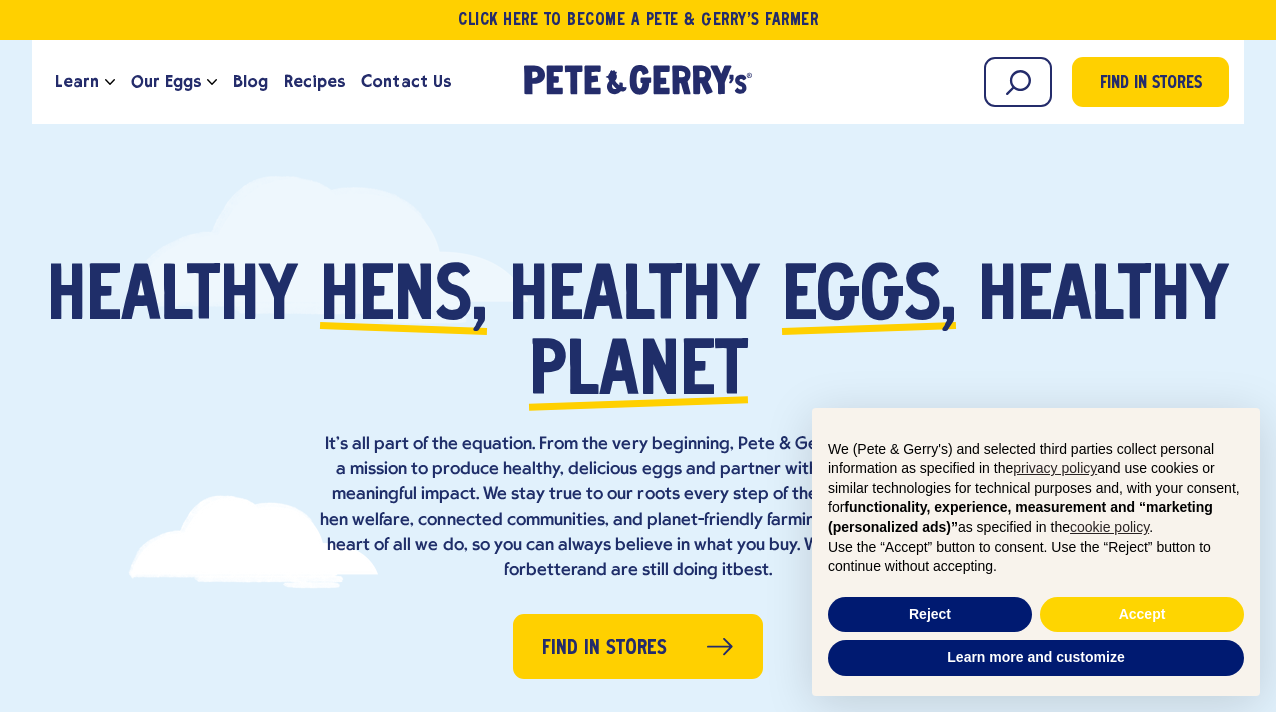 scroll, scrollTop: 0, scrollLeft: 0, axis: both 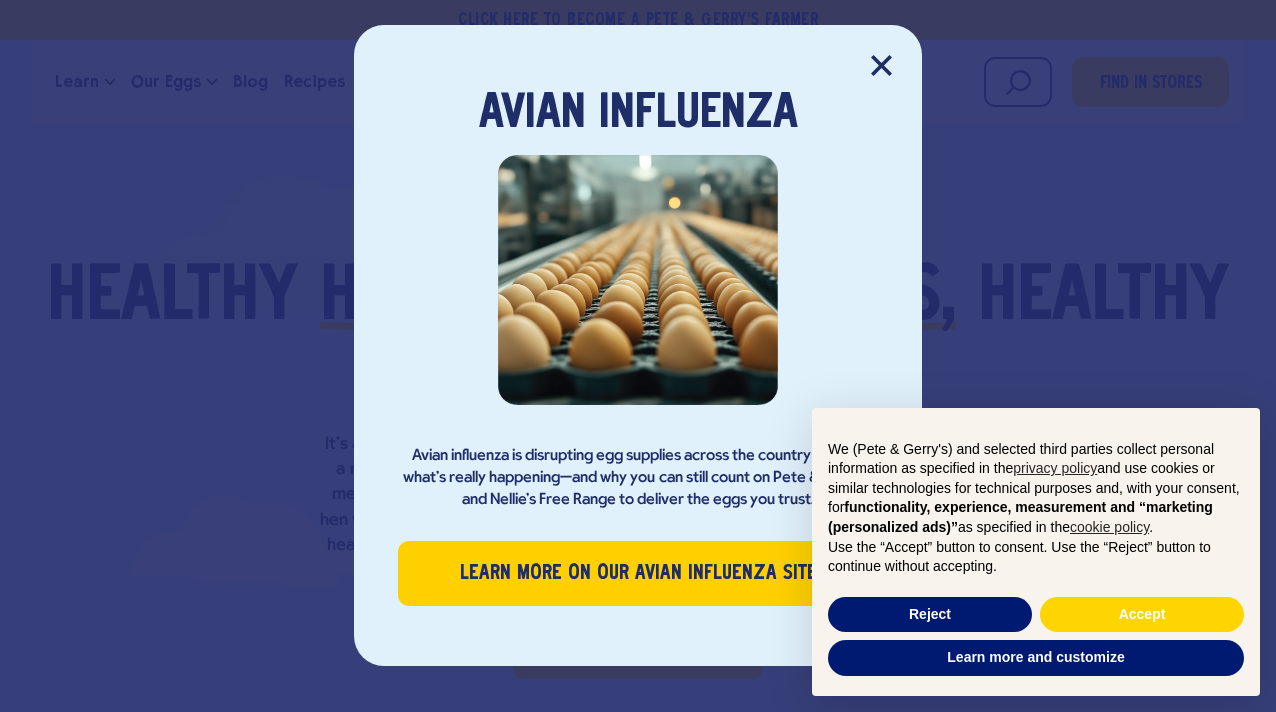click 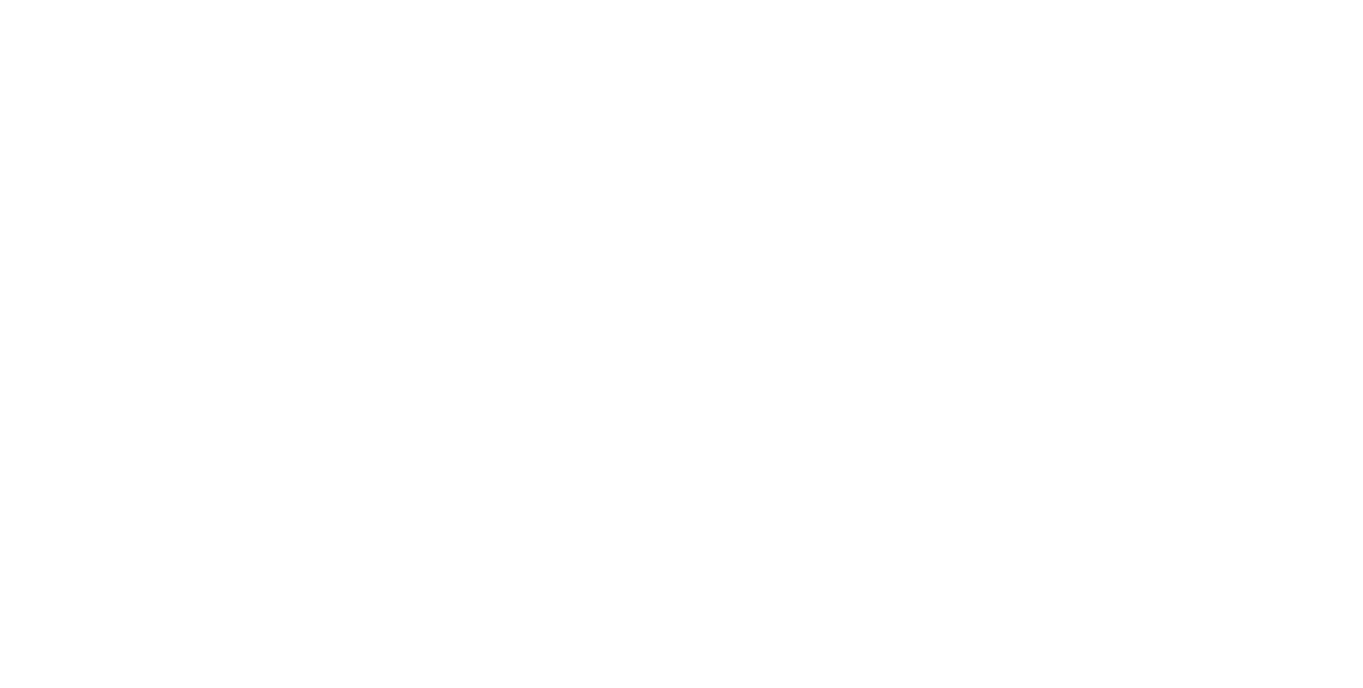 scroll, scrollTop: 0, scrollLeft: 0, axis: both 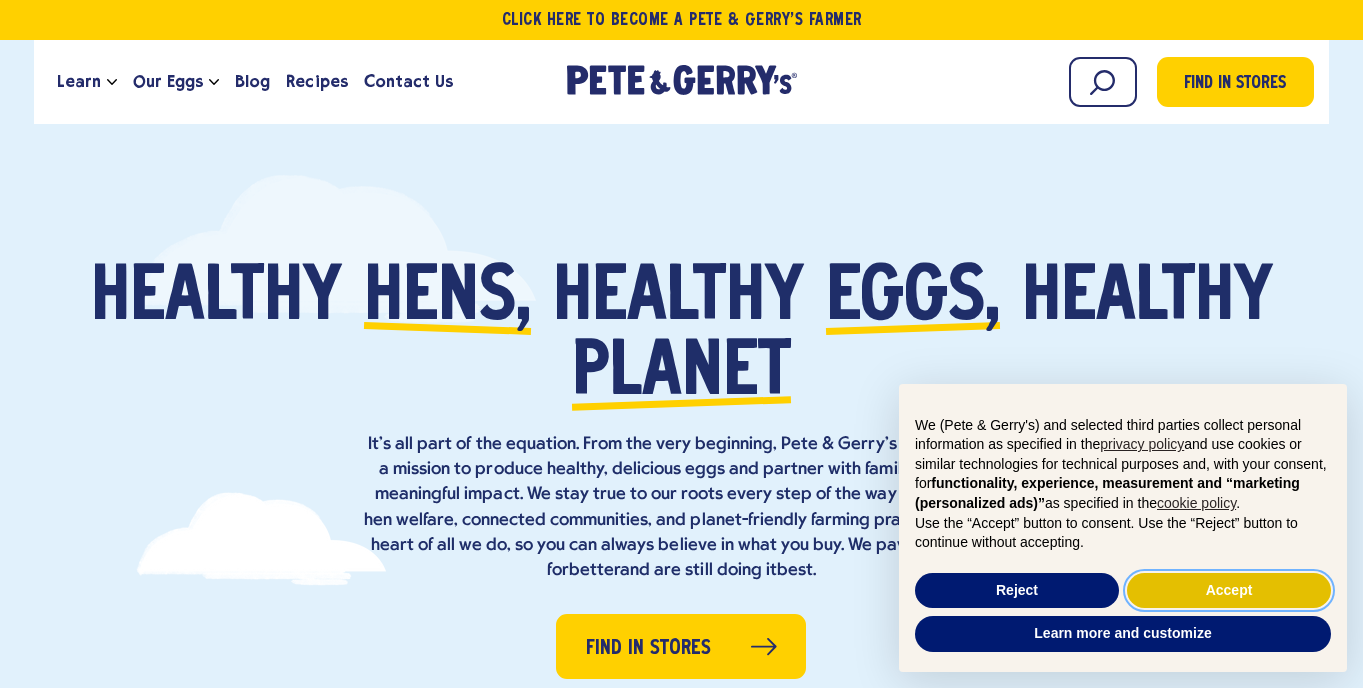 click on "Accept" at bounding box center [1229, 591] 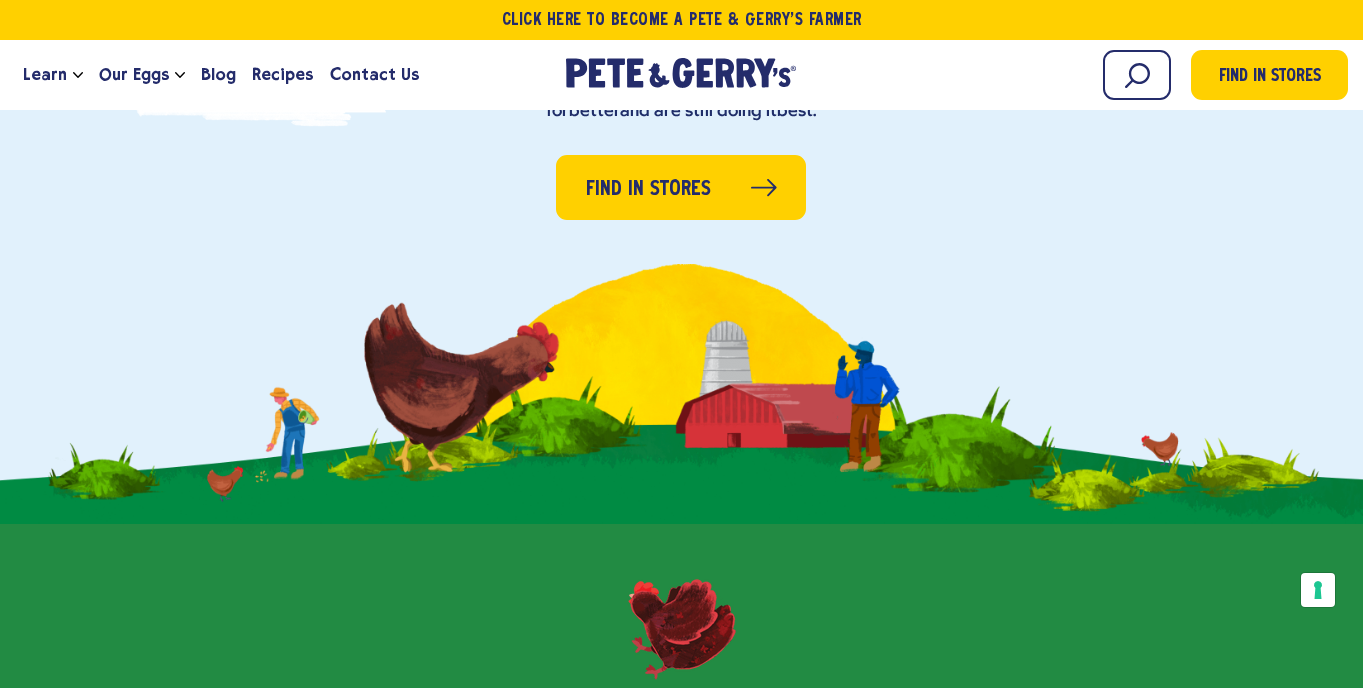 scroll, scrollTop: 0, scrollLeft: 0, axis: both 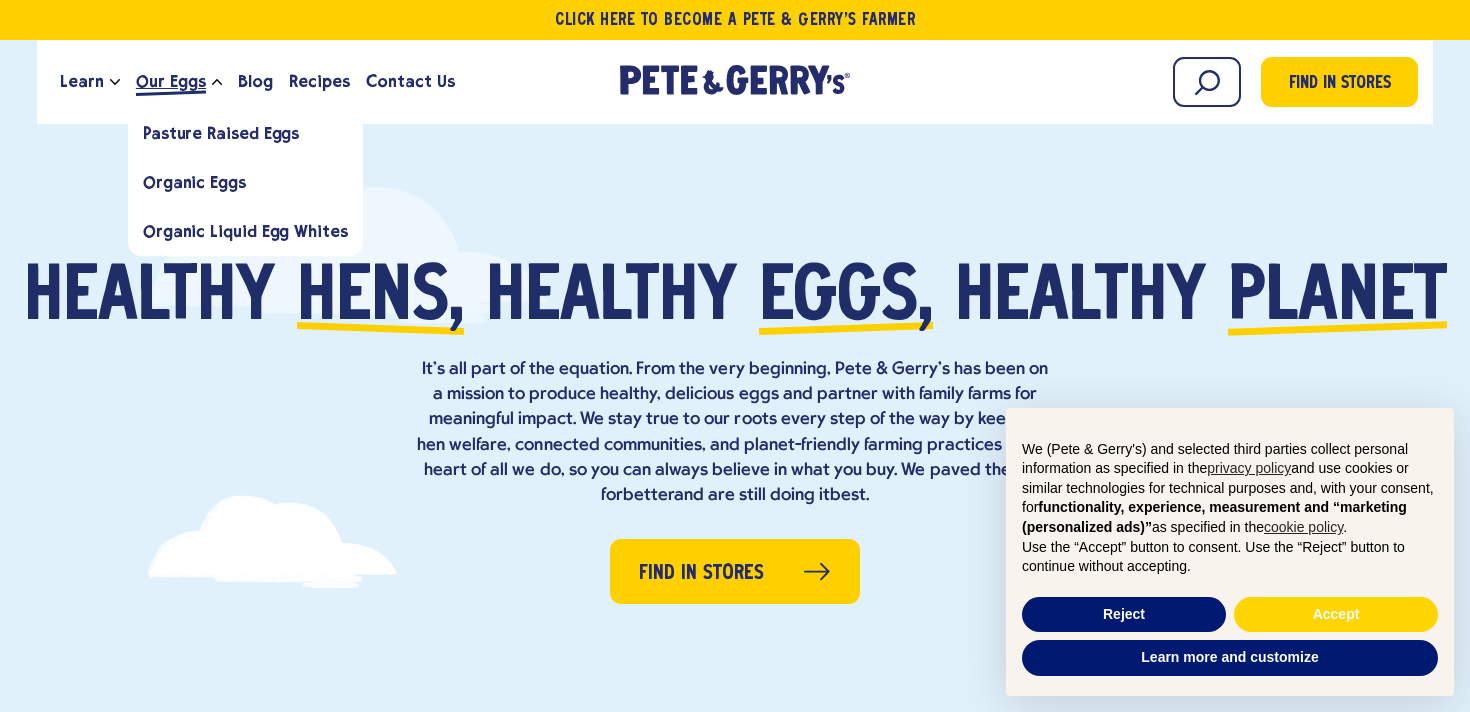click on "Our Eggs" at bounding box center (171, 81) 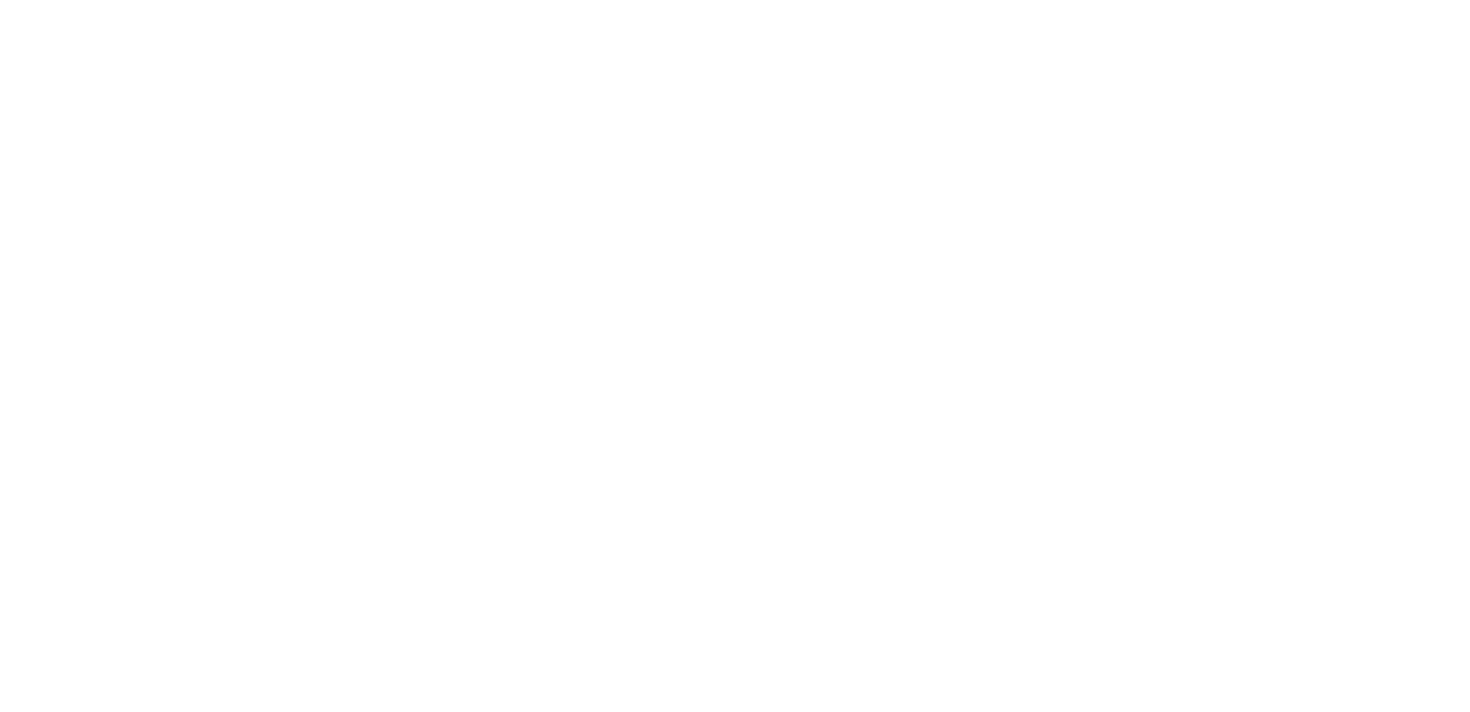 scroll, scrollTop: 0, scrollLeft: 0, axis: both 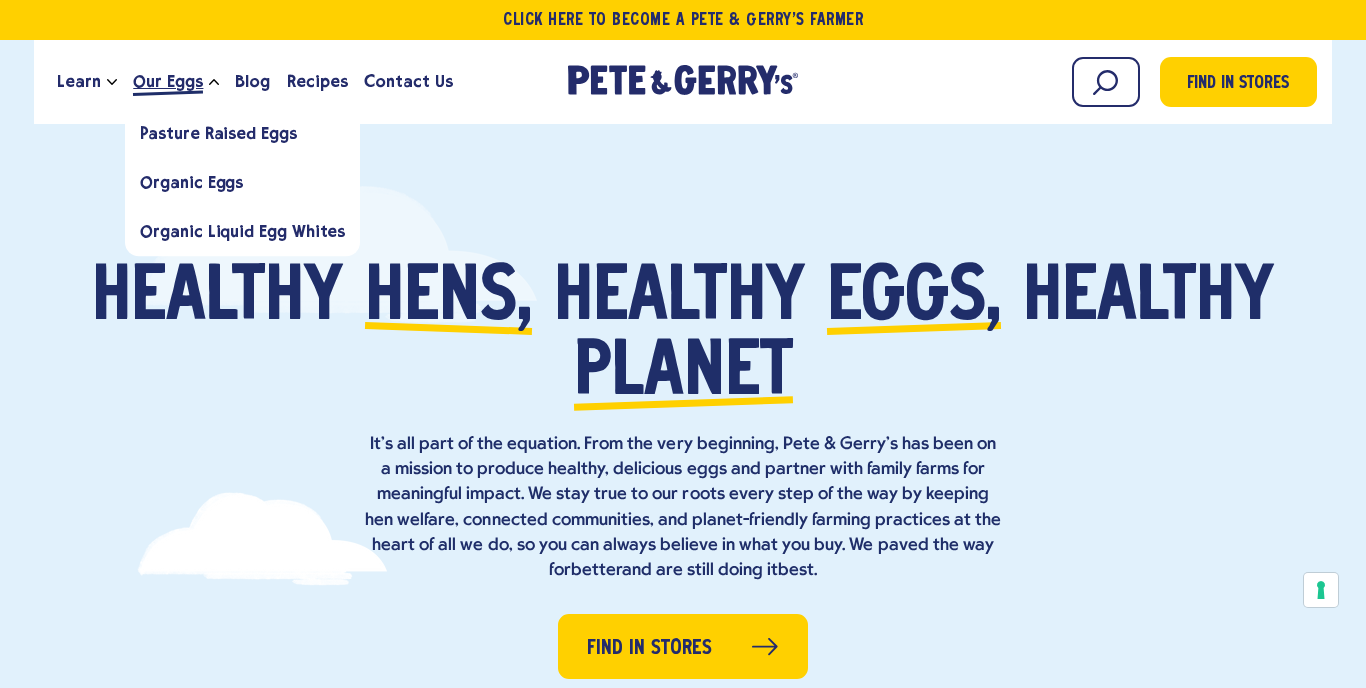 click on "Our Eggs" at bounding box center (168, 81) 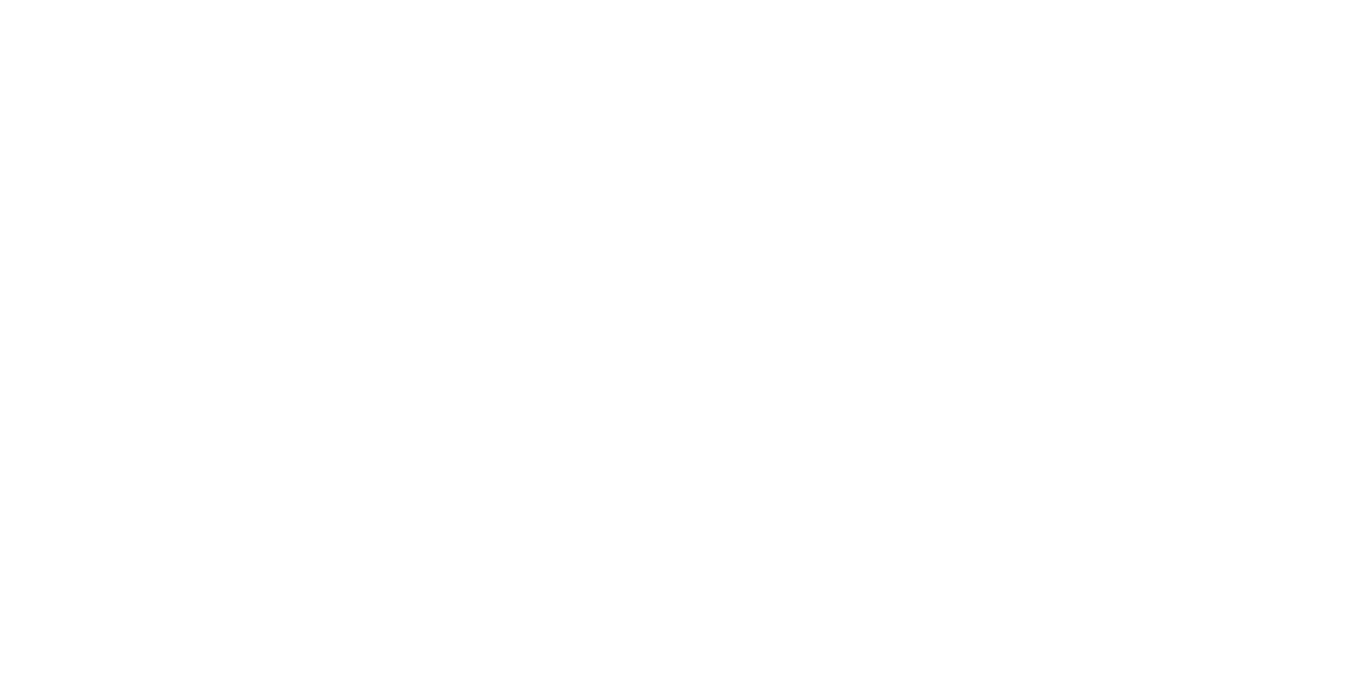 scroll, scrollTop: 0, scrollLeft: 0, axis: both 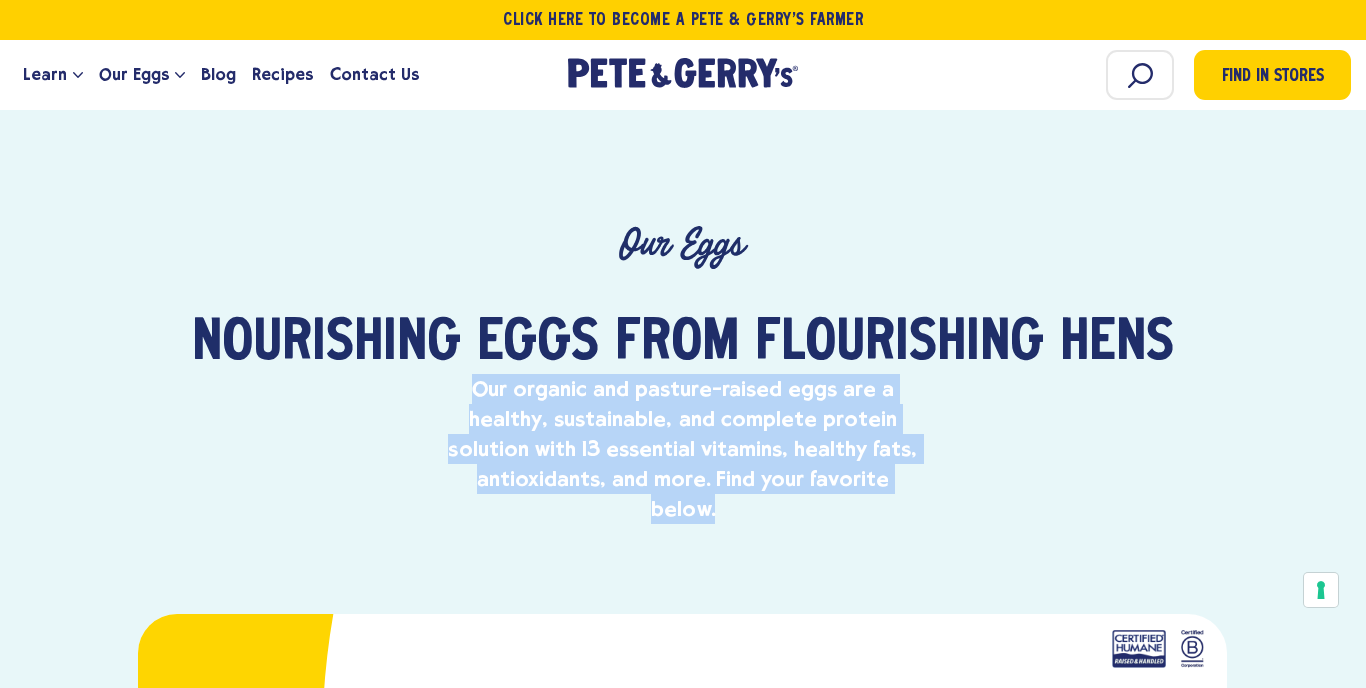 drag, startPoint x: 922, startPoint y: 484, endPoint x: 479, endPoint y: 391, distance: 452.65662 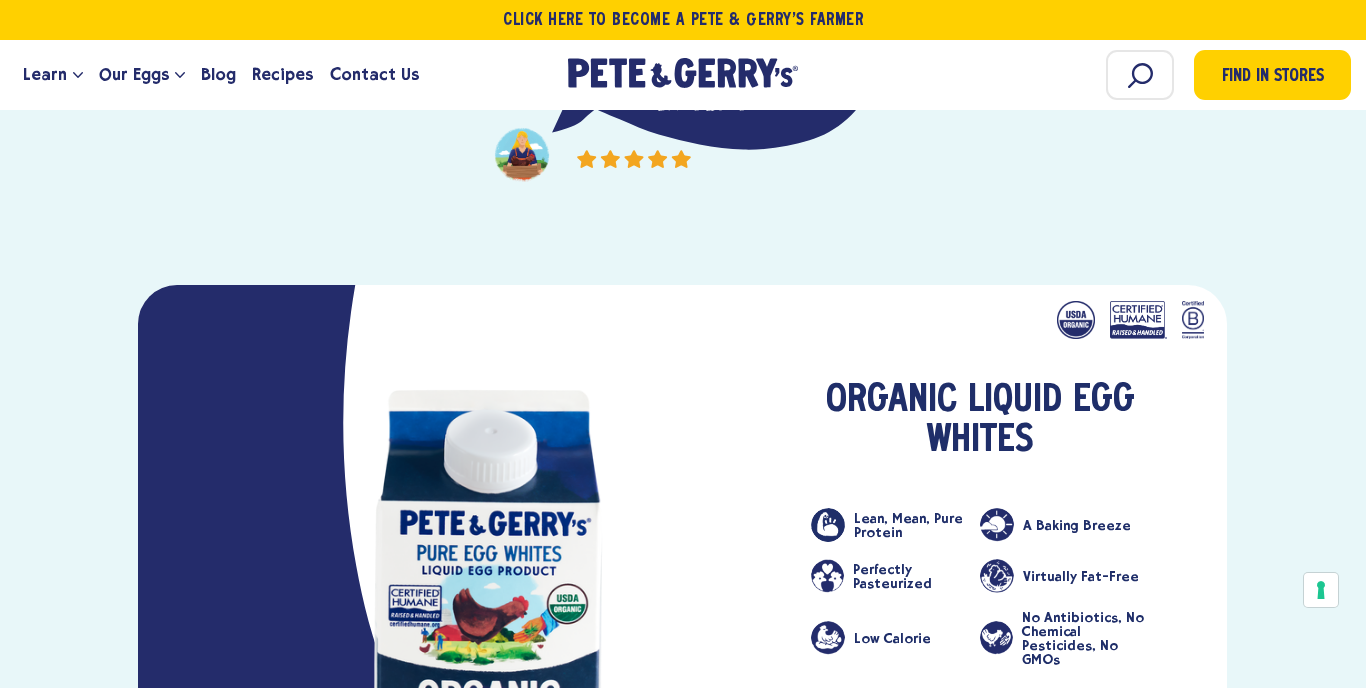 scroll, scrollTop: 2621, scrollLeft: 0, axis: vertical 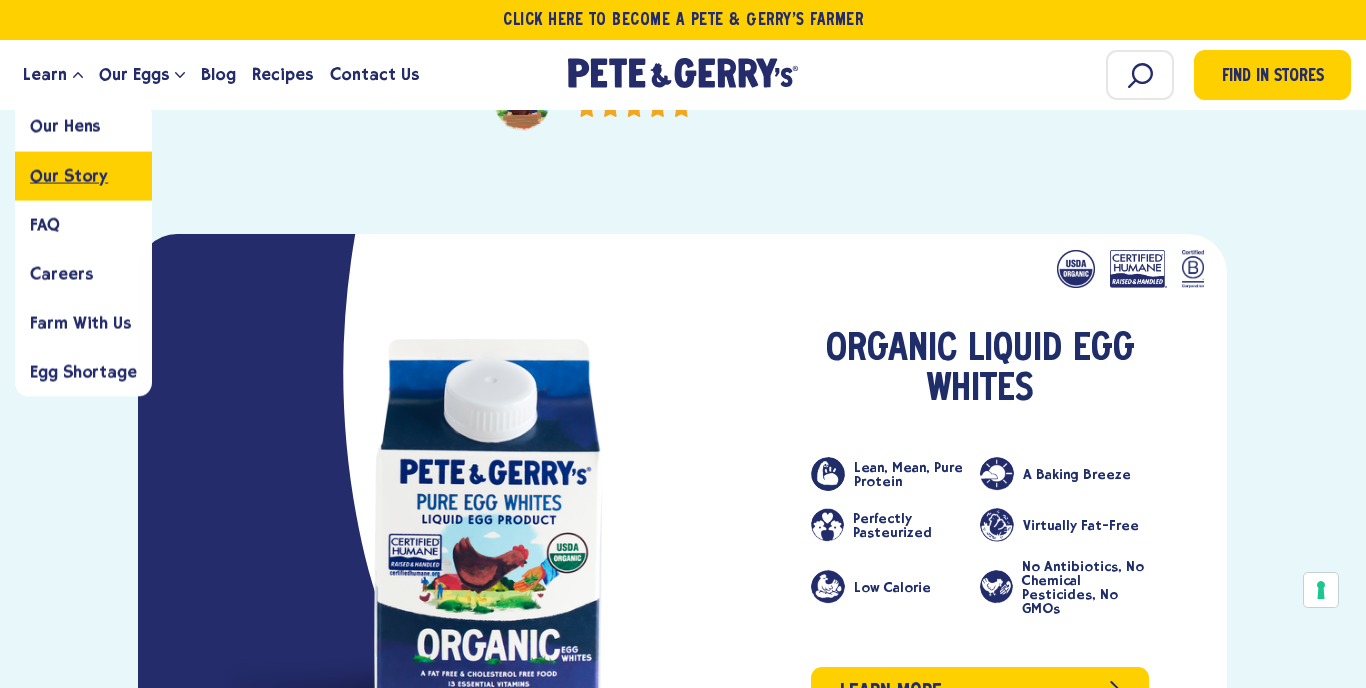 click on "Our Story" at bounding box center [69, 175] 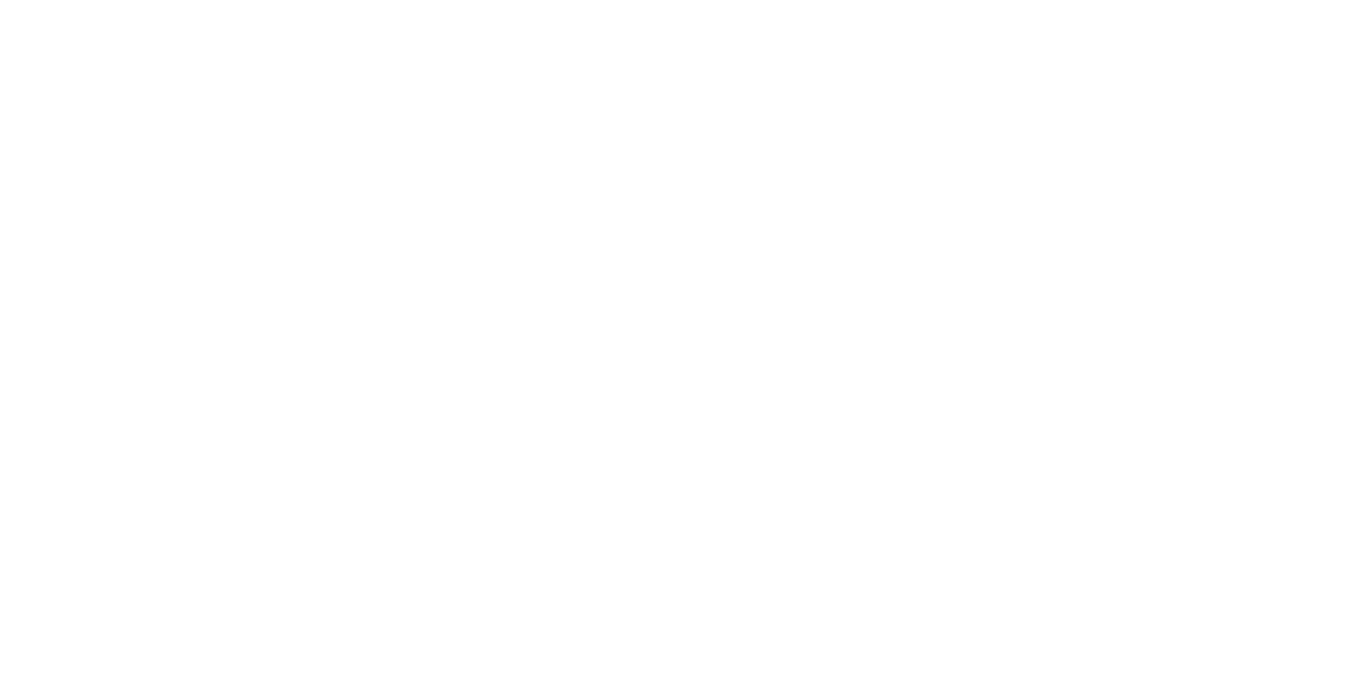 scroll, scrollTop: 0, scrollLeft: 0, axis: both 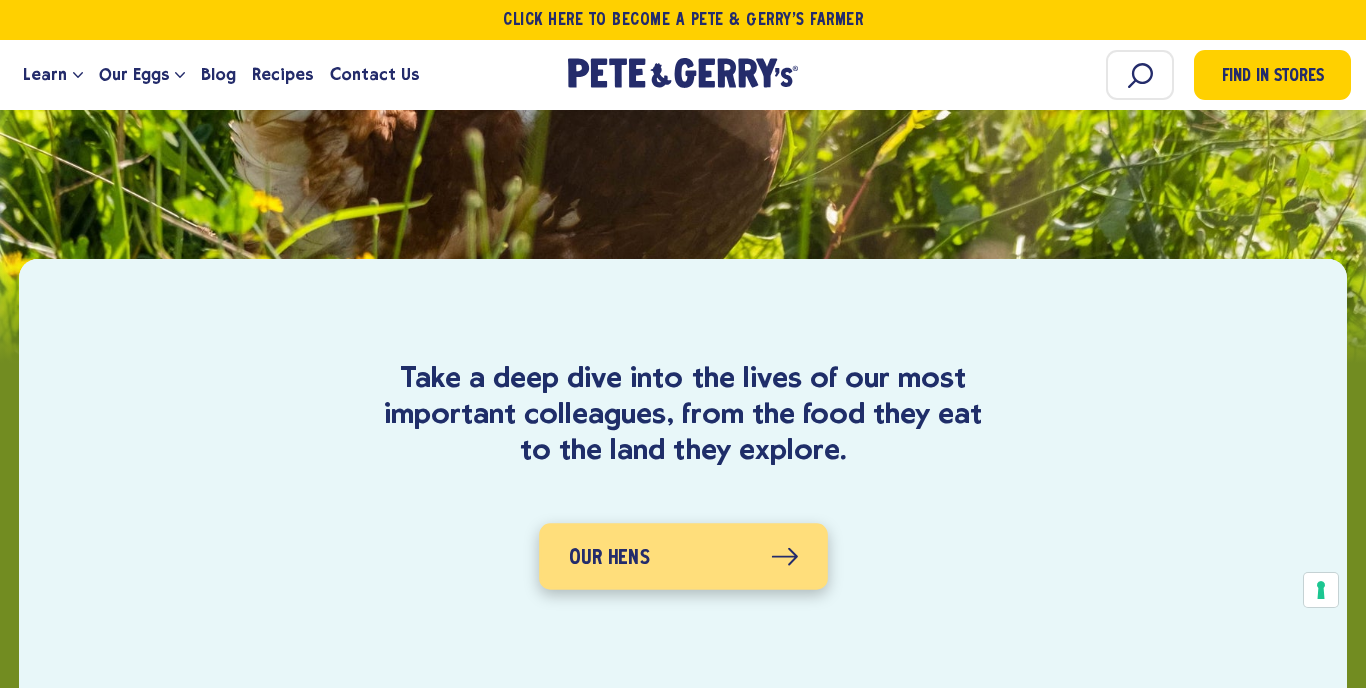 click on "Our hens" at bounding box center [609, 559] 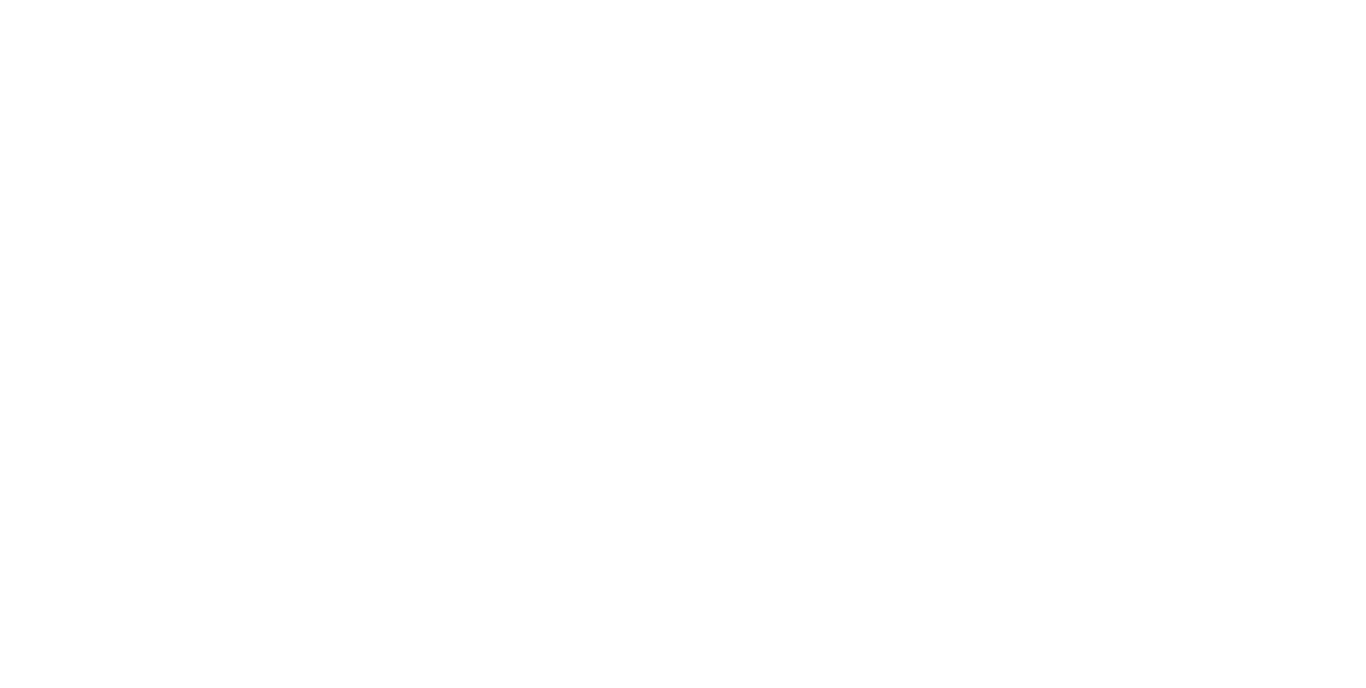 scroll, scrollTop: 0, scrollLeft: 0, axis: both 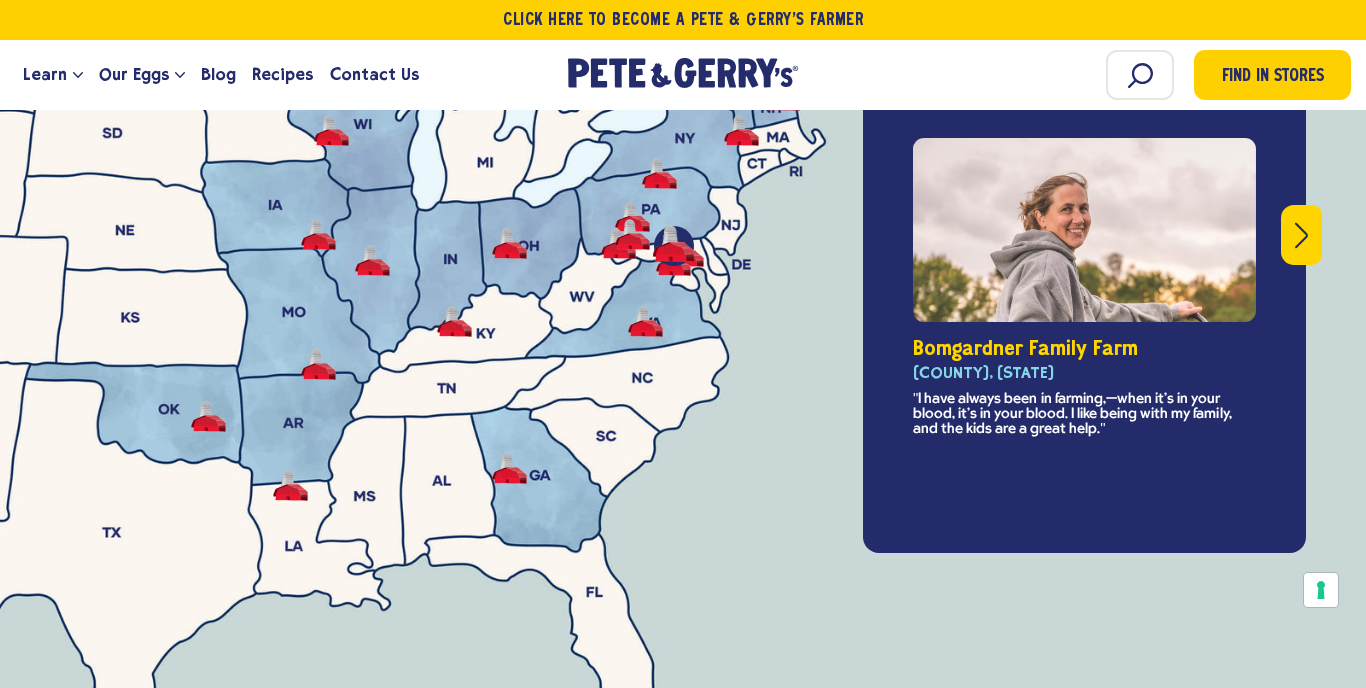 click 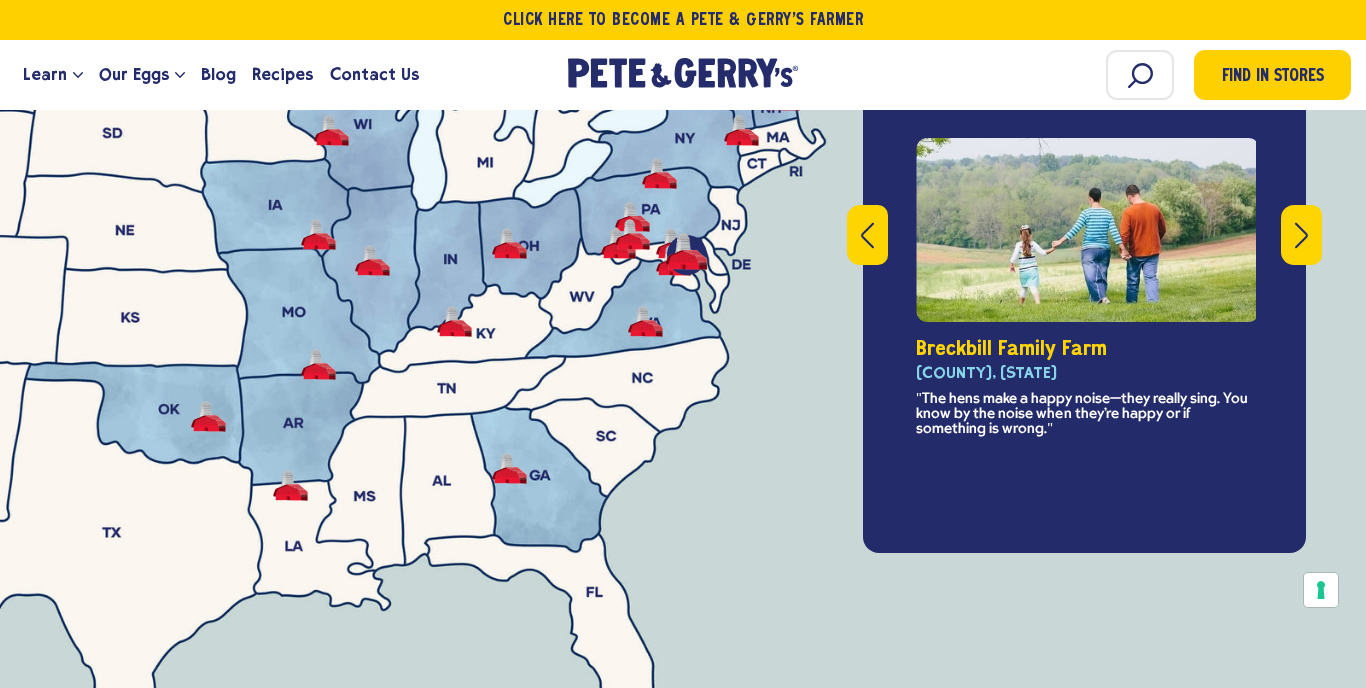 click 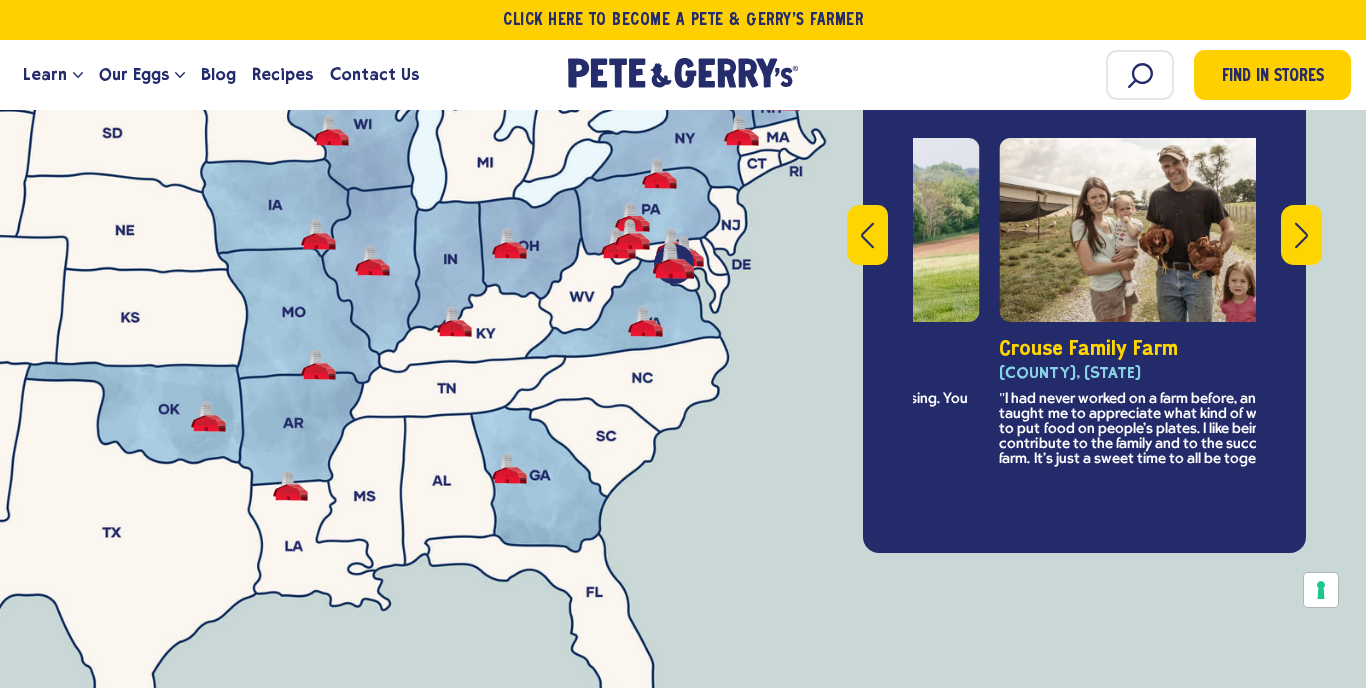 click 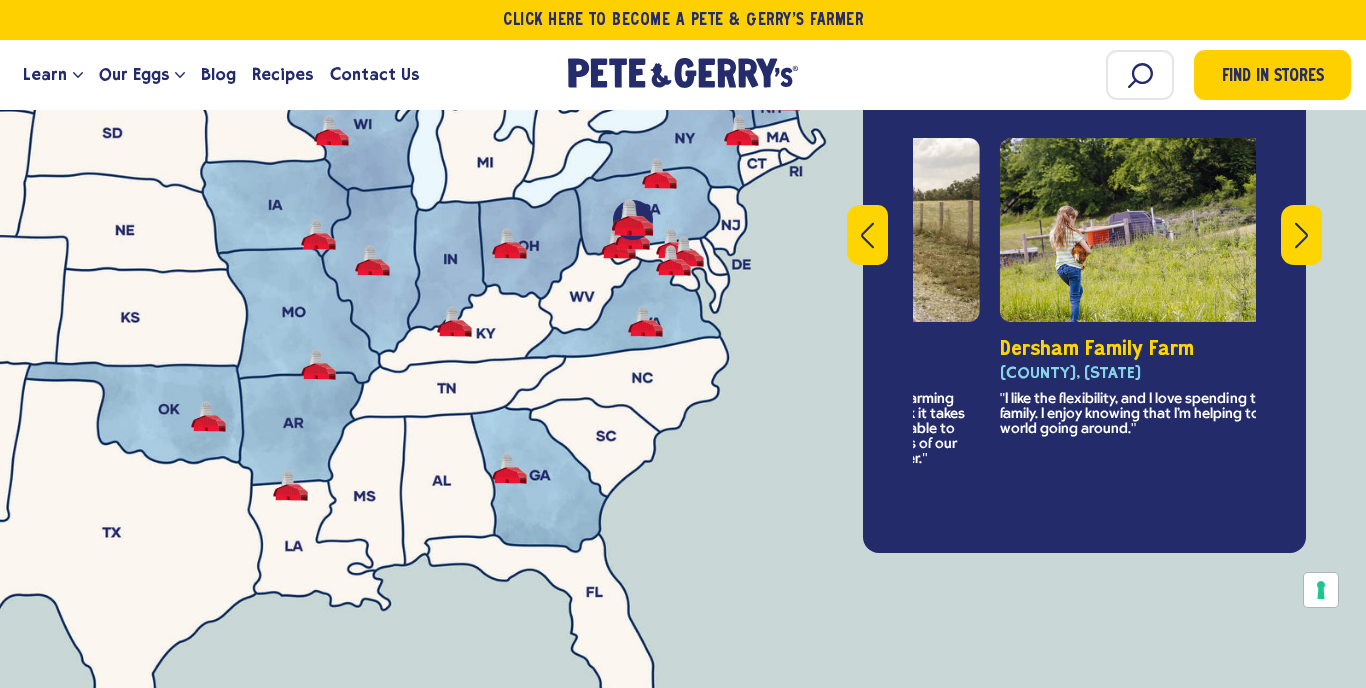 click 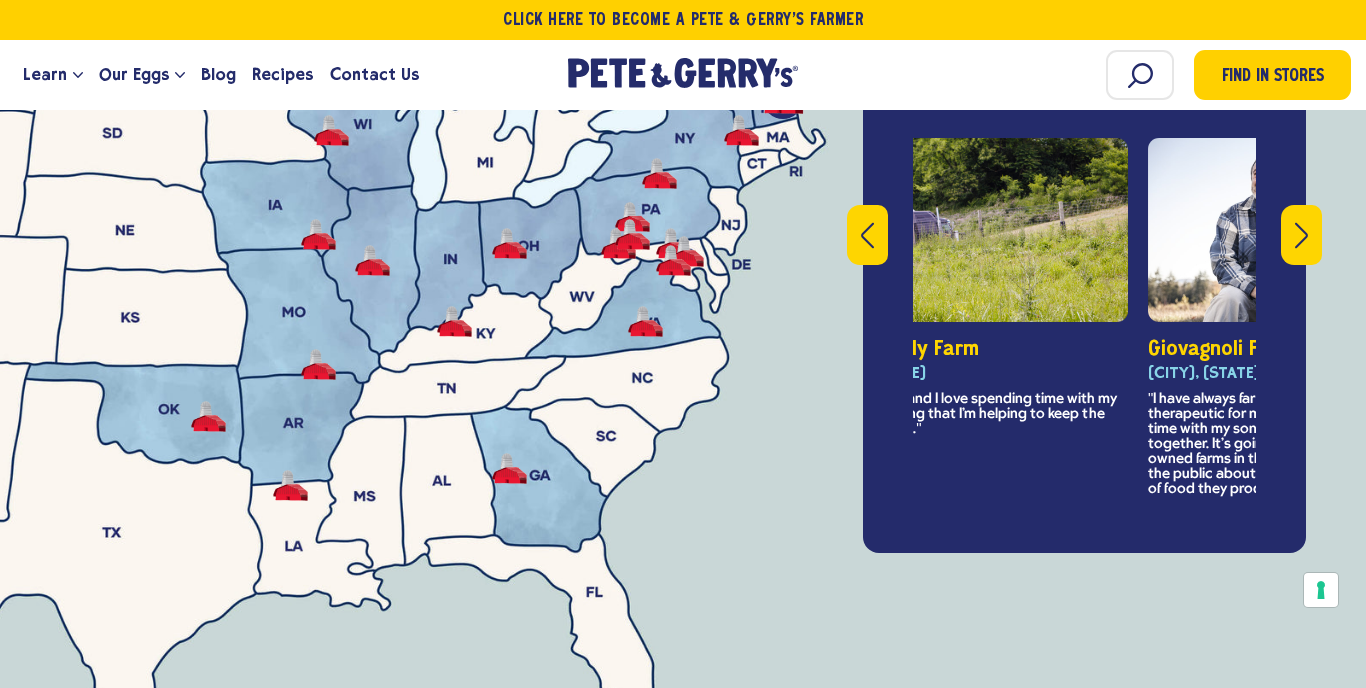 click 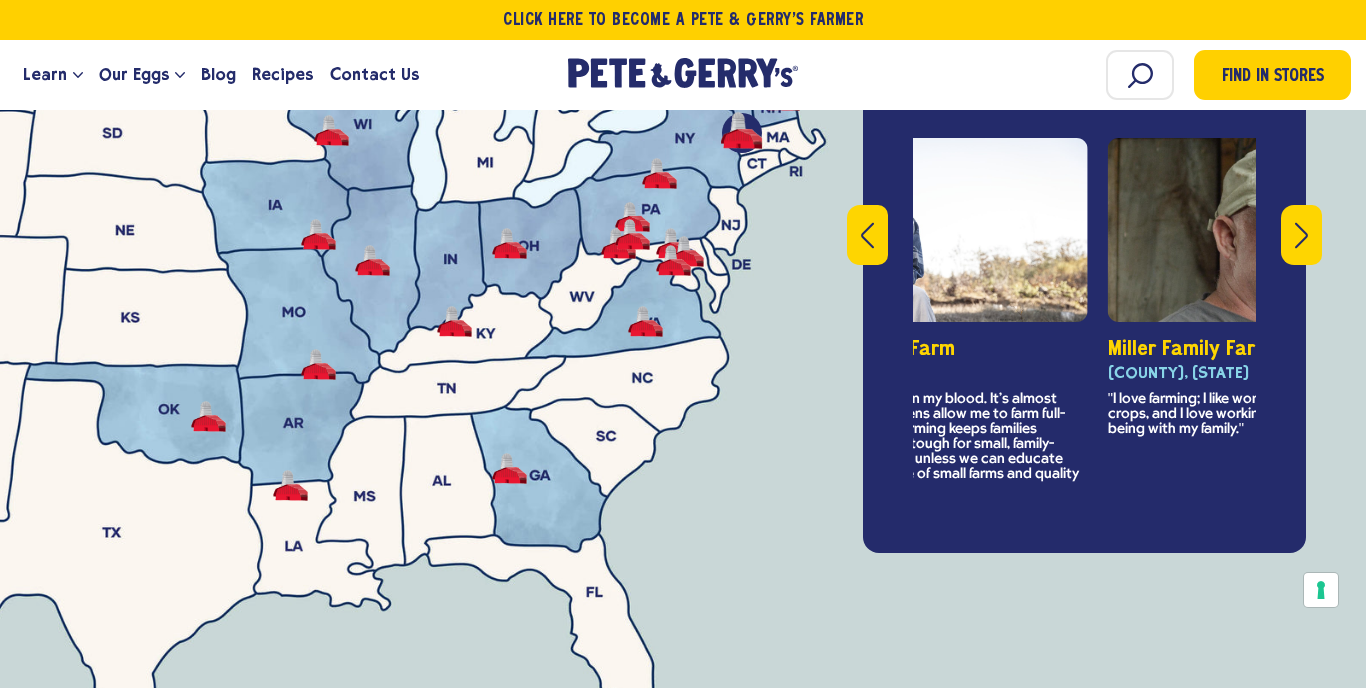 click 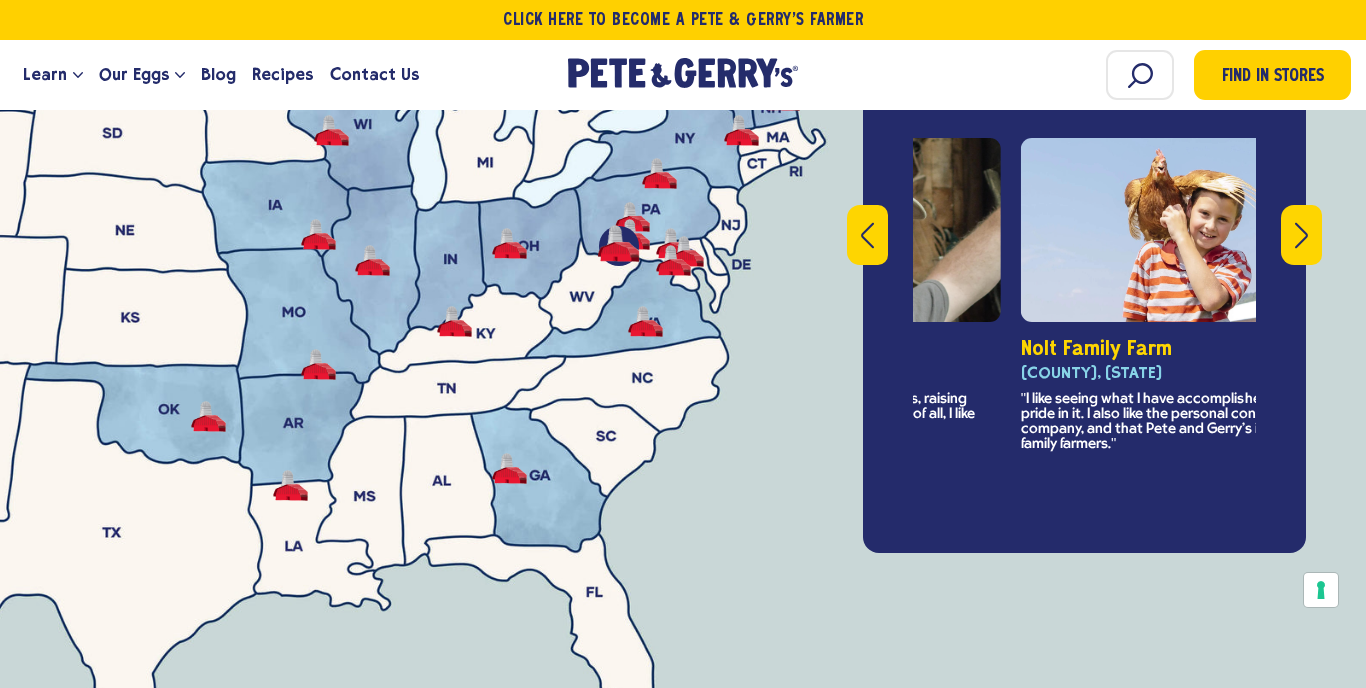 click 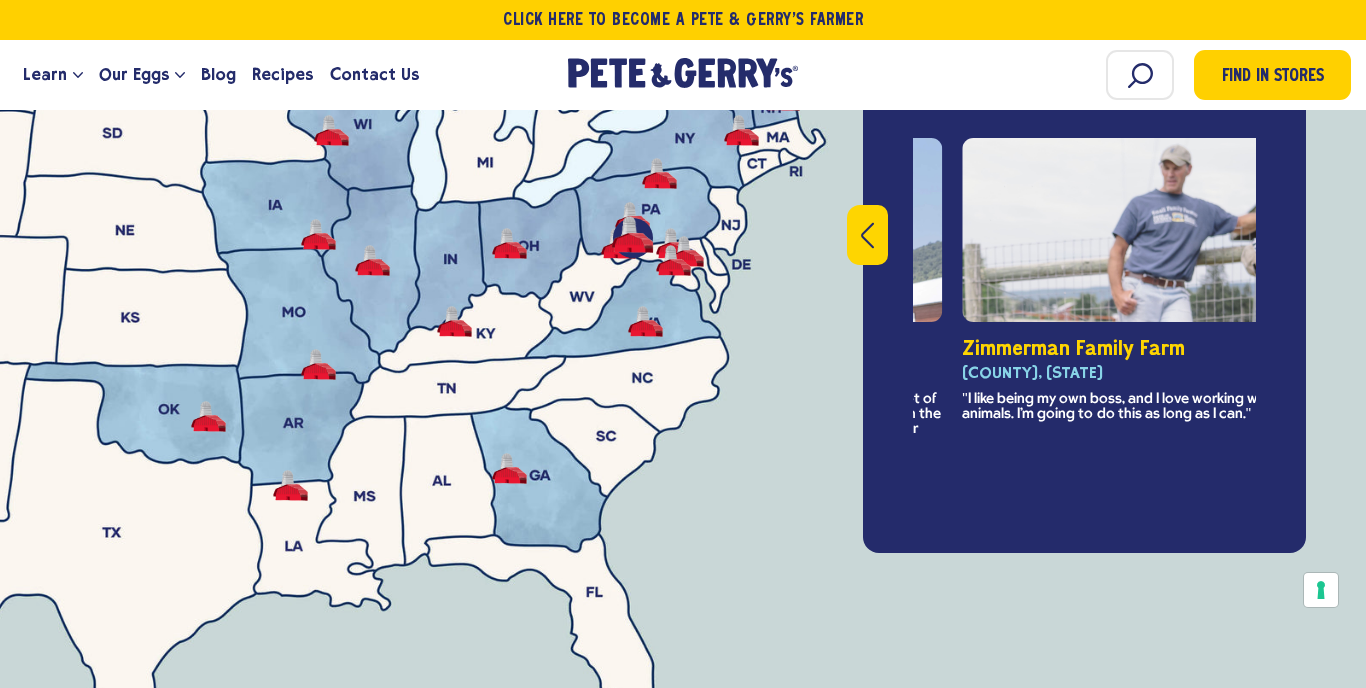 click on "Featured Farms
This is a carousel with rotating slides. Use Next and Previous buttons to navigate, or jump to a slide with the slide dots. As the slides change, the map highlights the corresponding location.
Bomgardner Family Farm
[COUNTY], [STATE]
"I have always been in farming,—when it’s in your blood, it’s in your blood. I like being with my family, and the kids are a great help."
[CITY], [STATE]" at bounding box center (1084, 296) 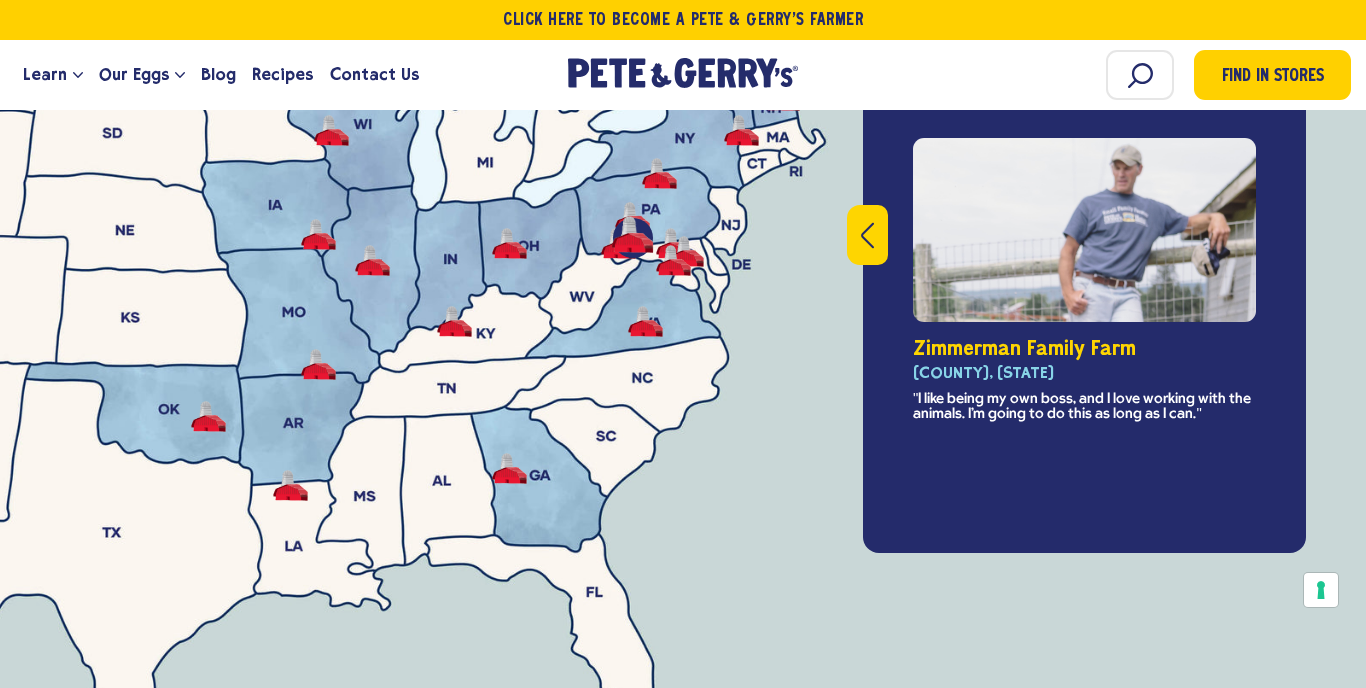 click at bounding box center [867, 235] 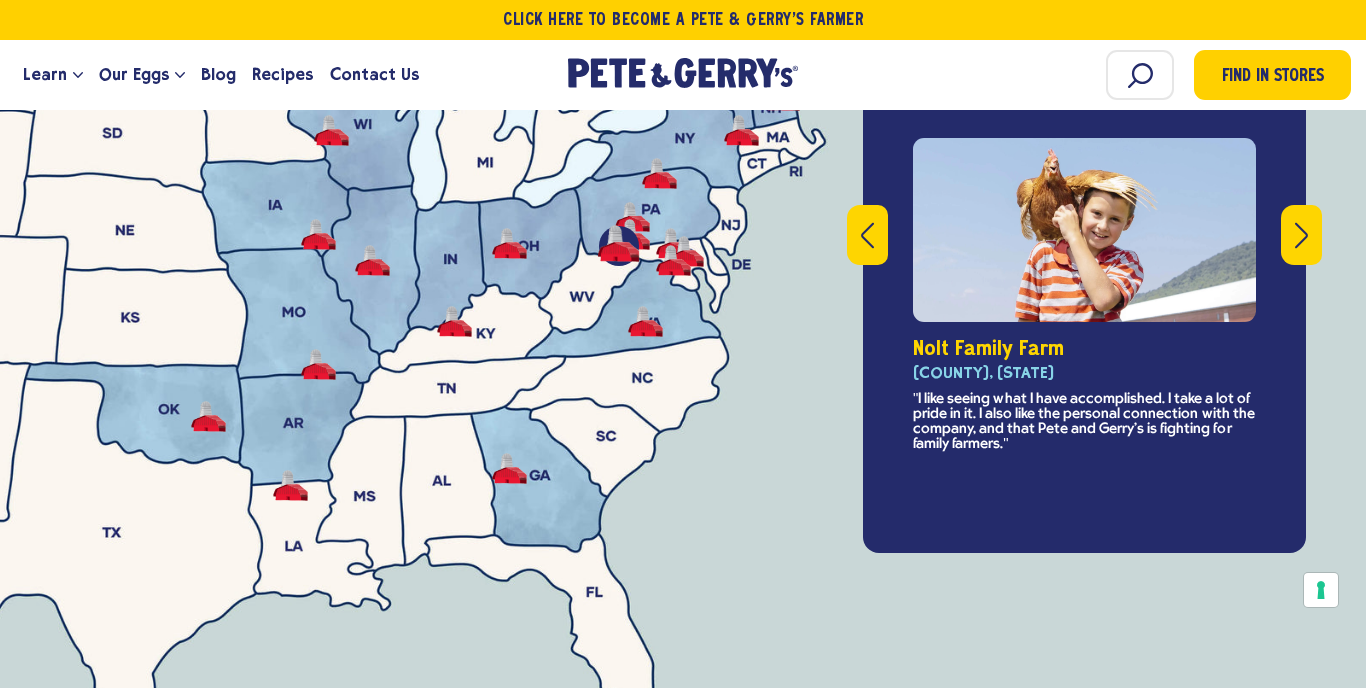 click 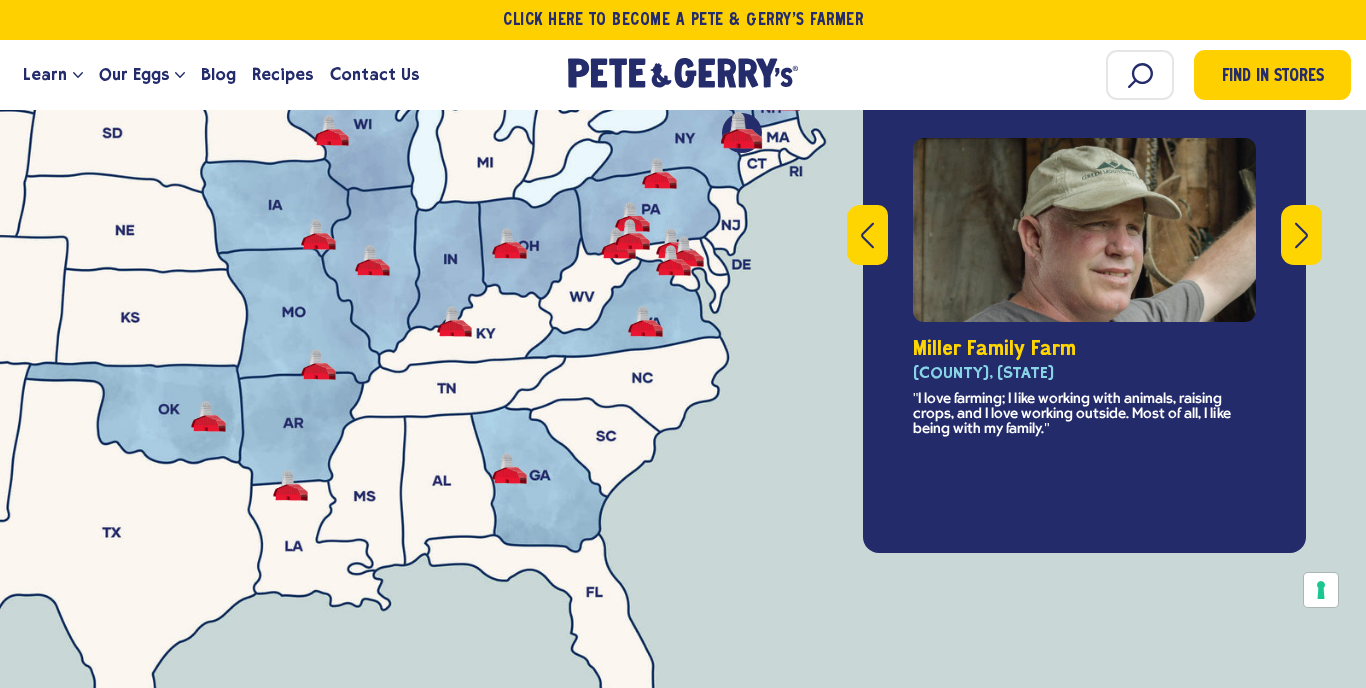 click 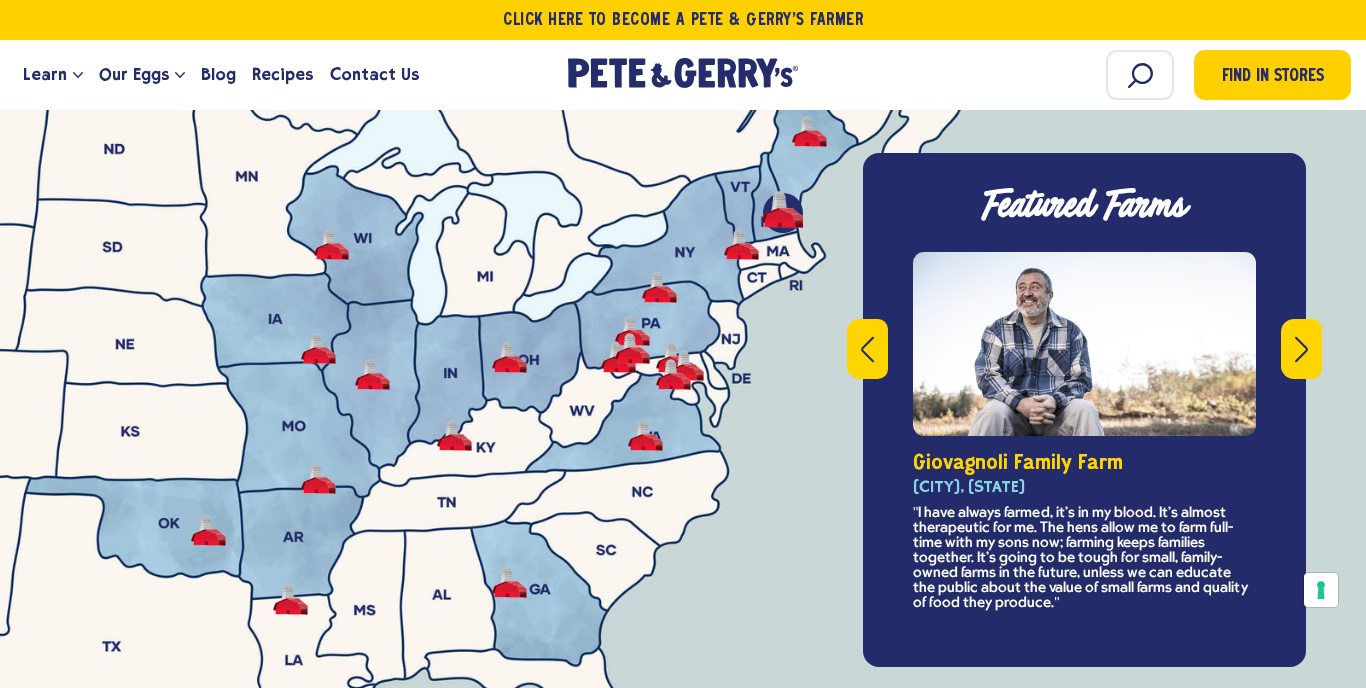 scroll, scrollTop: 7018, scrollLeft: 0, axis: vertical 